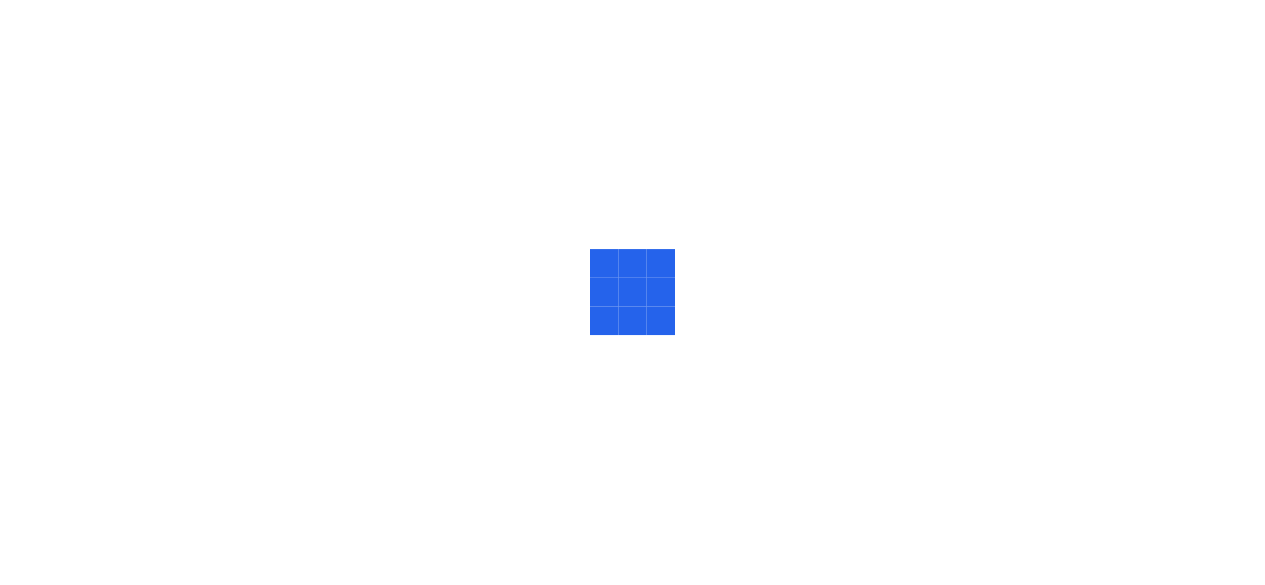 scroll, scrollTop: 0, scrollLeft: 0, axis: both 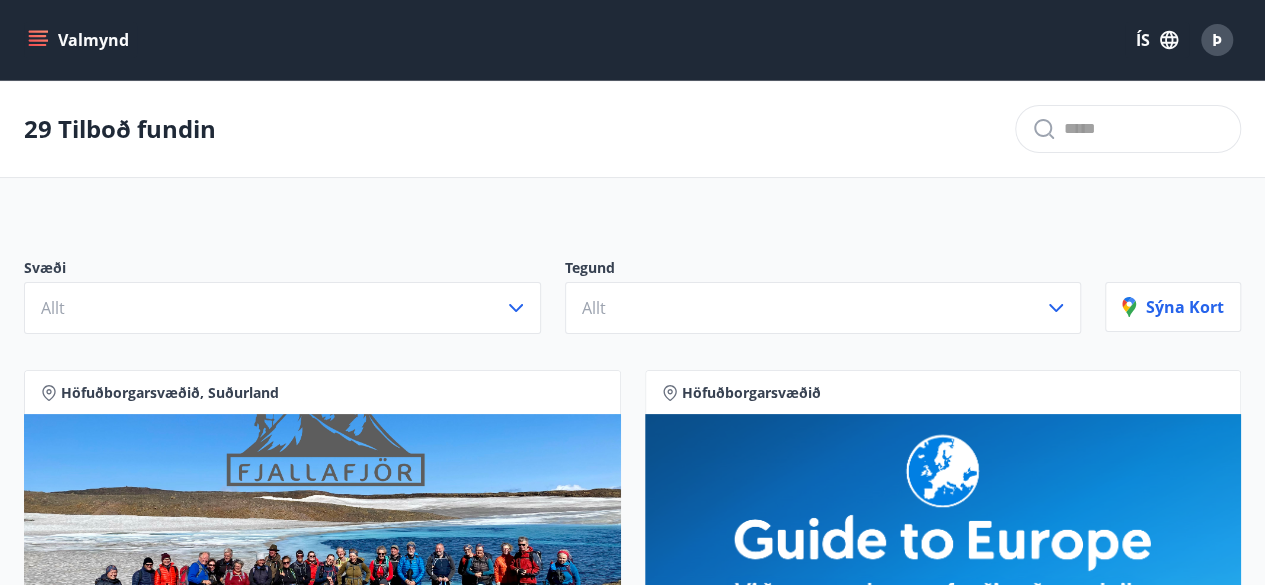 click on "Þ" at bounding box center (1217, 40) 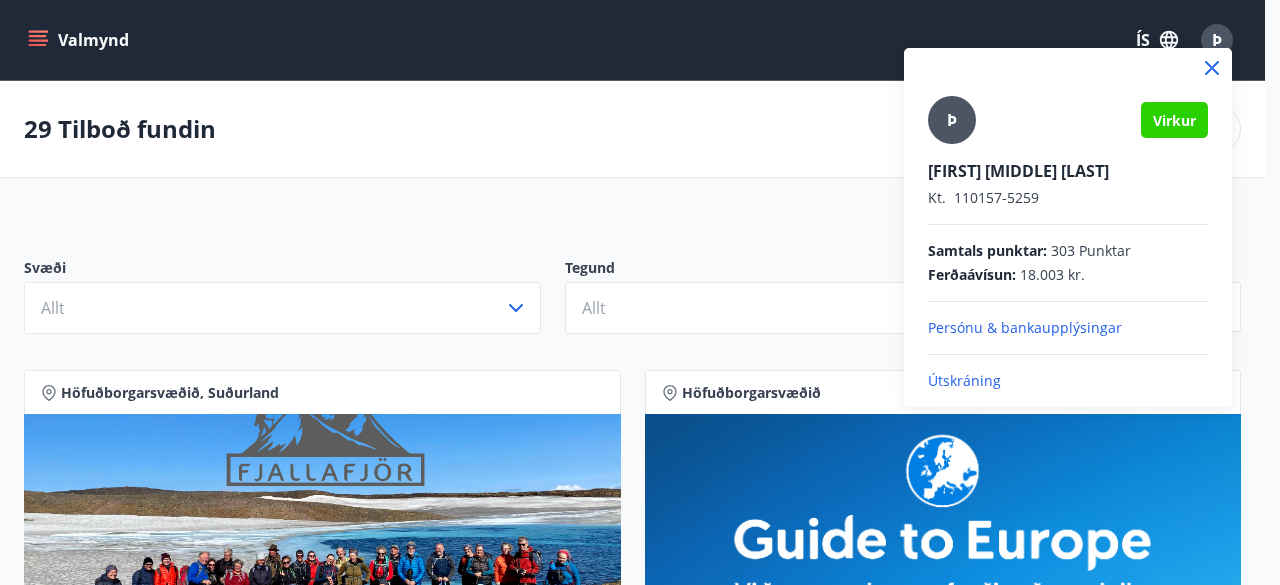 click 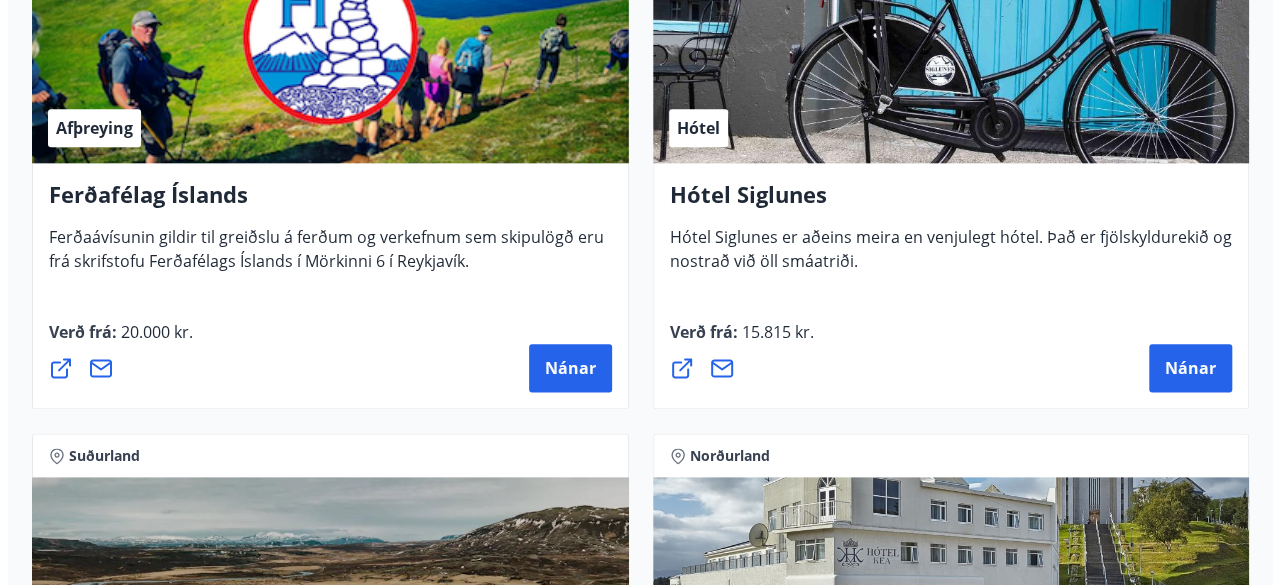 scroll, scrollTop: 1100, scrollLeft: 0, axis: vertical 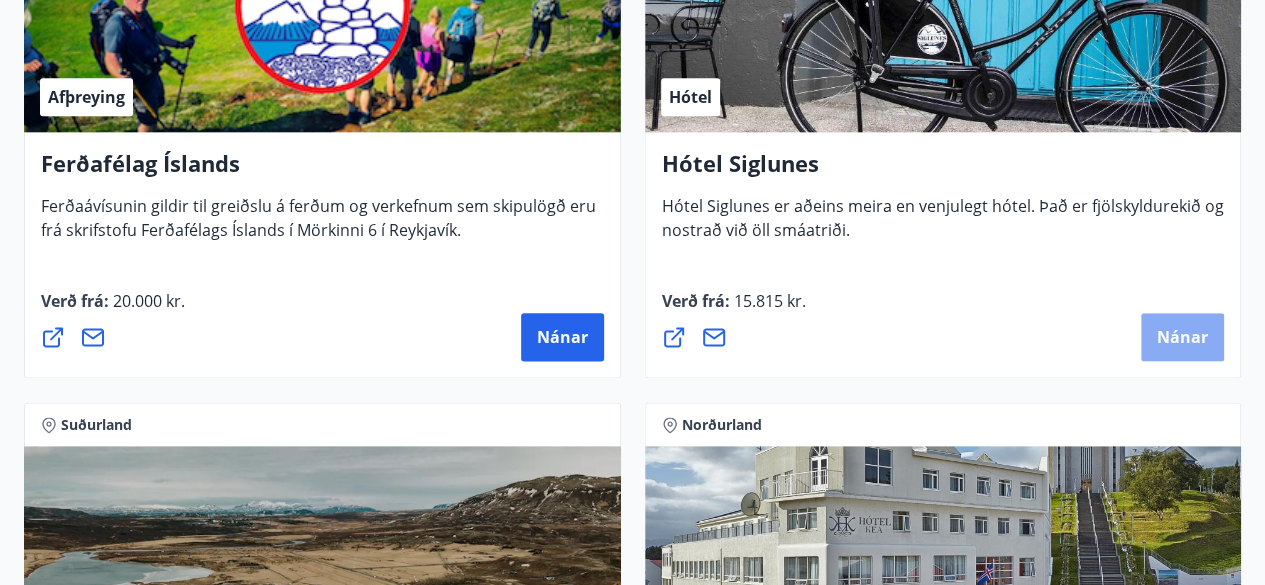 click on "Nánar" at bounding box center [1182, 337] 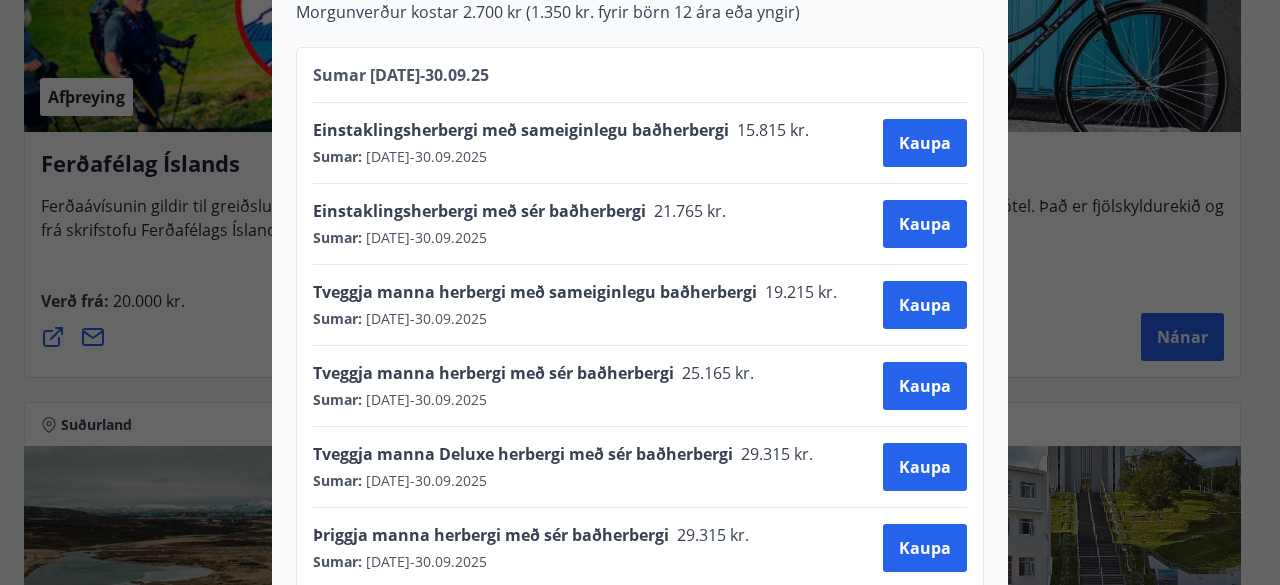 scroll, scrollTop: 1000, scrollLeft: 0, axis: vertical 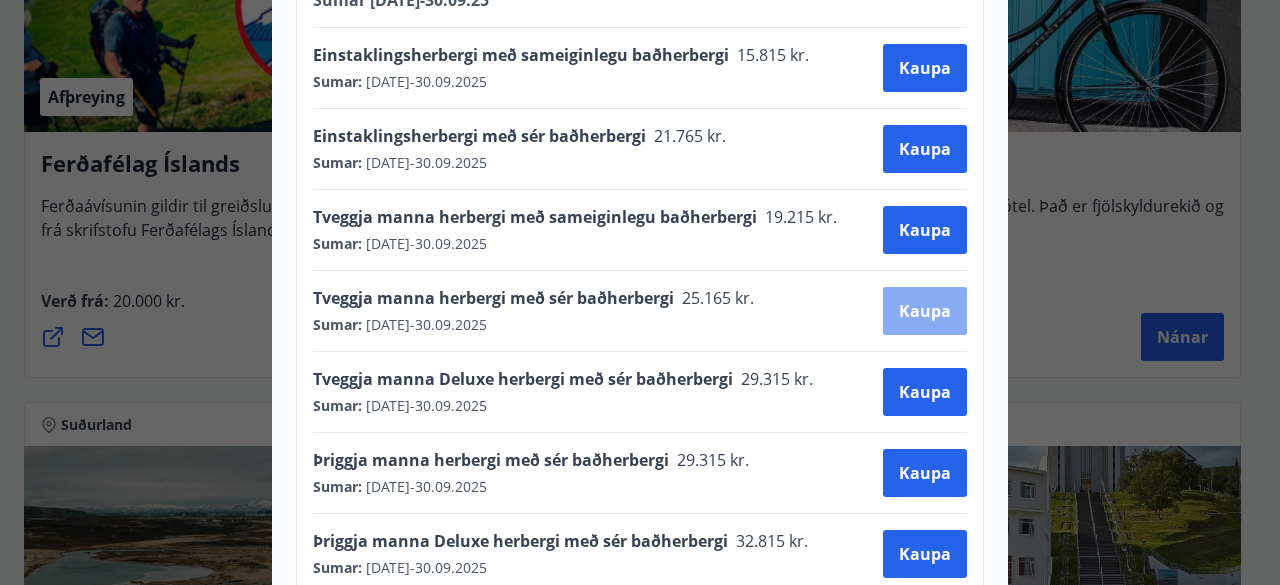 click on "Kaupa" at bounding box center [925, 311] 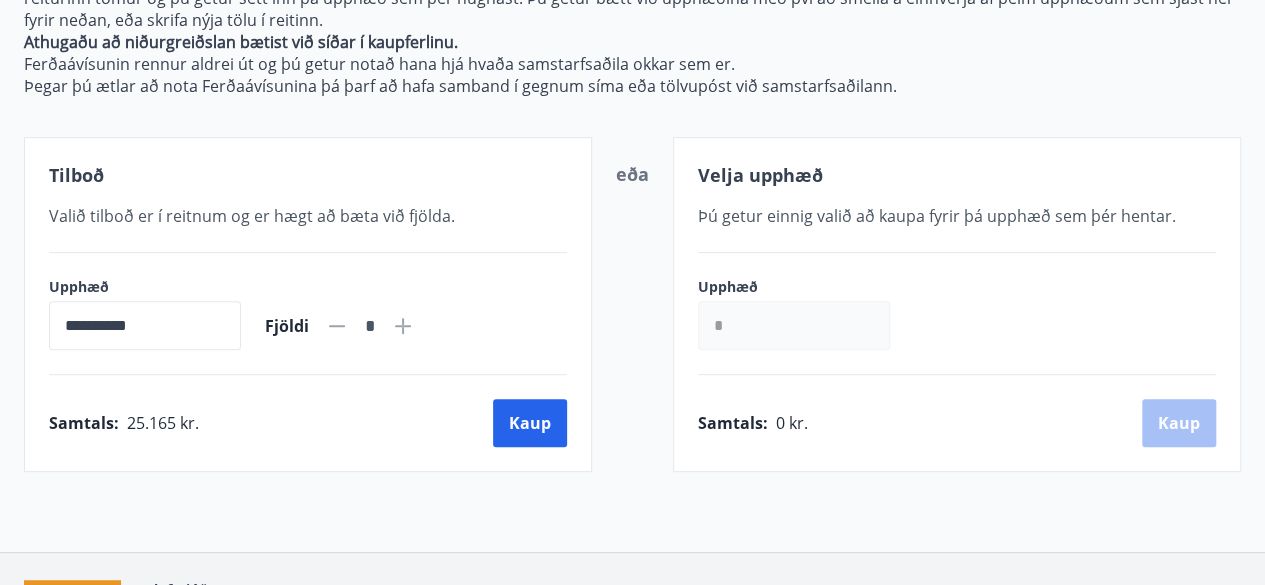 scroll, scrollTop: 419, scrollLeft: 0, axis: vertical 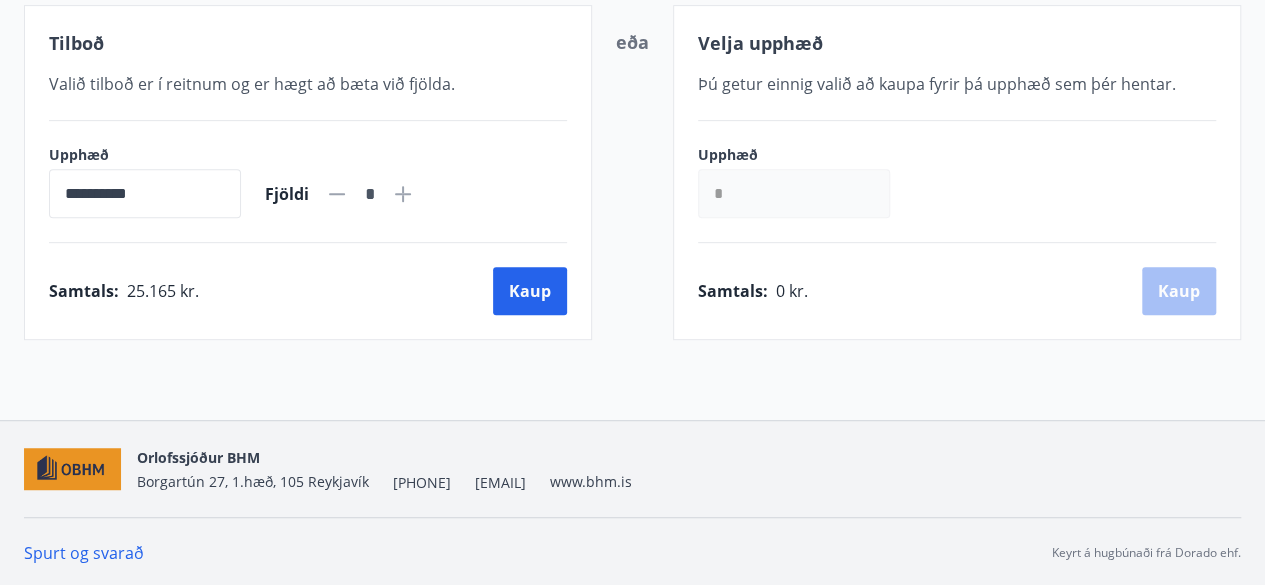 click on "*" at bounding box center [794, 193] 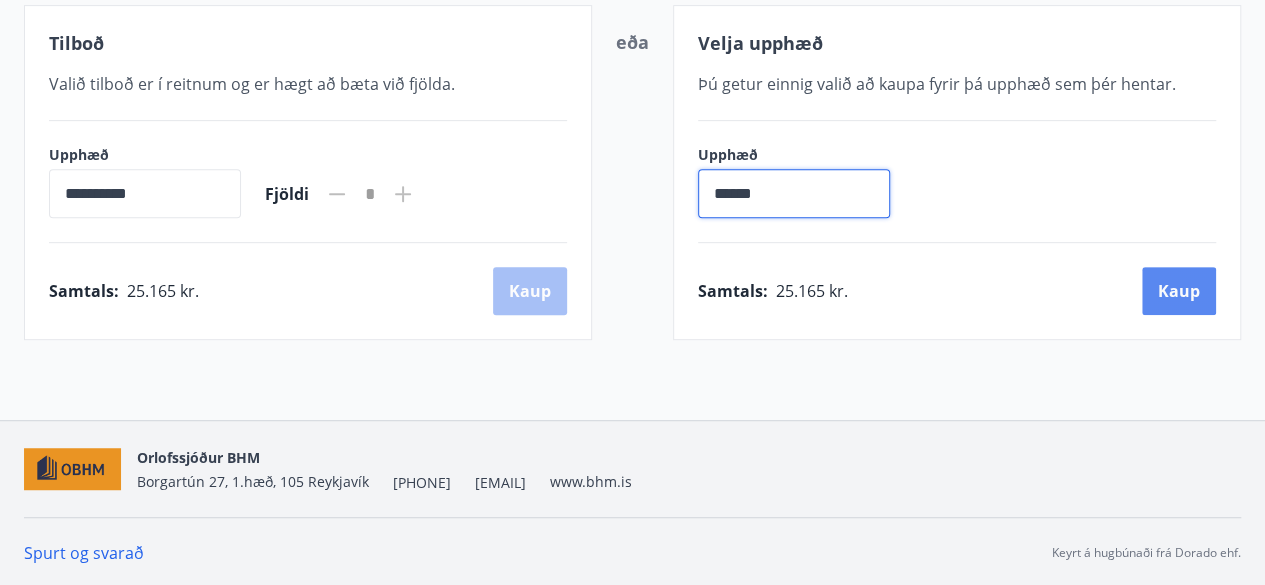 type on "******" 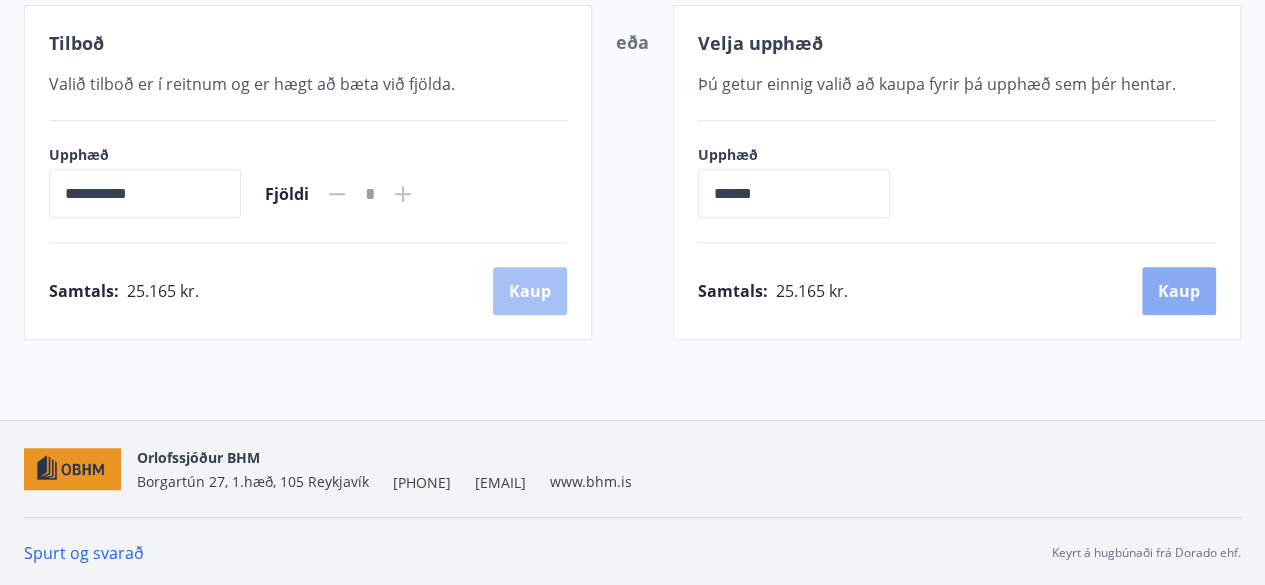 click on "Kaup" at bounding box center [1179, 291] 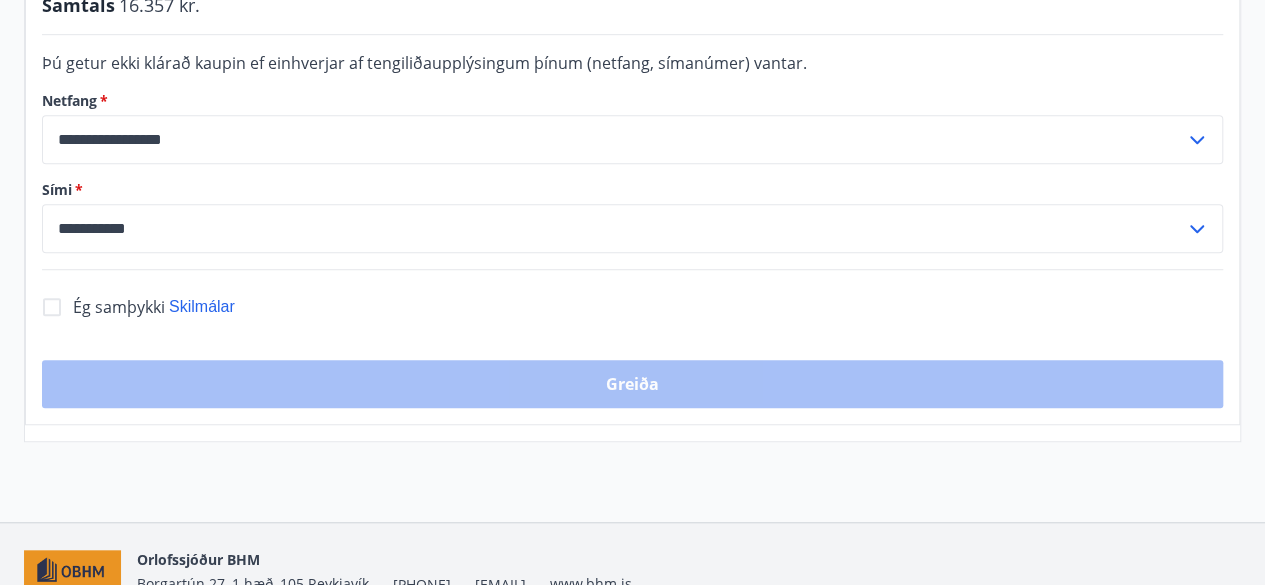 scroll, scrollTop: 619, scrollLeft: 0, axis: vertical 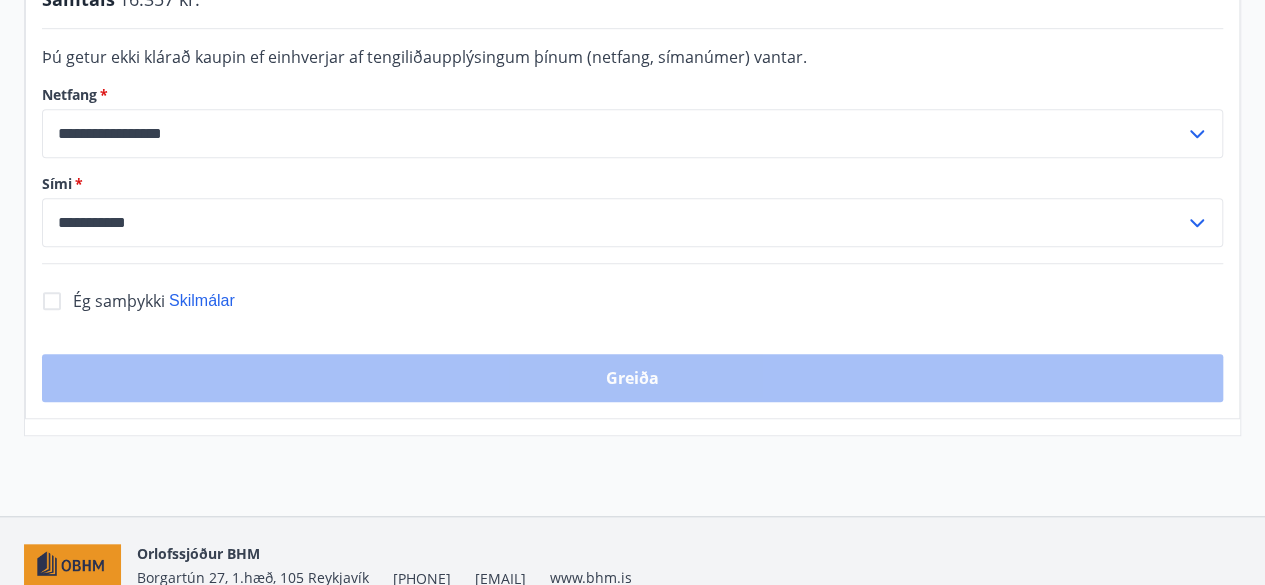 click on "Greiða" at bounding box center (632, 378) 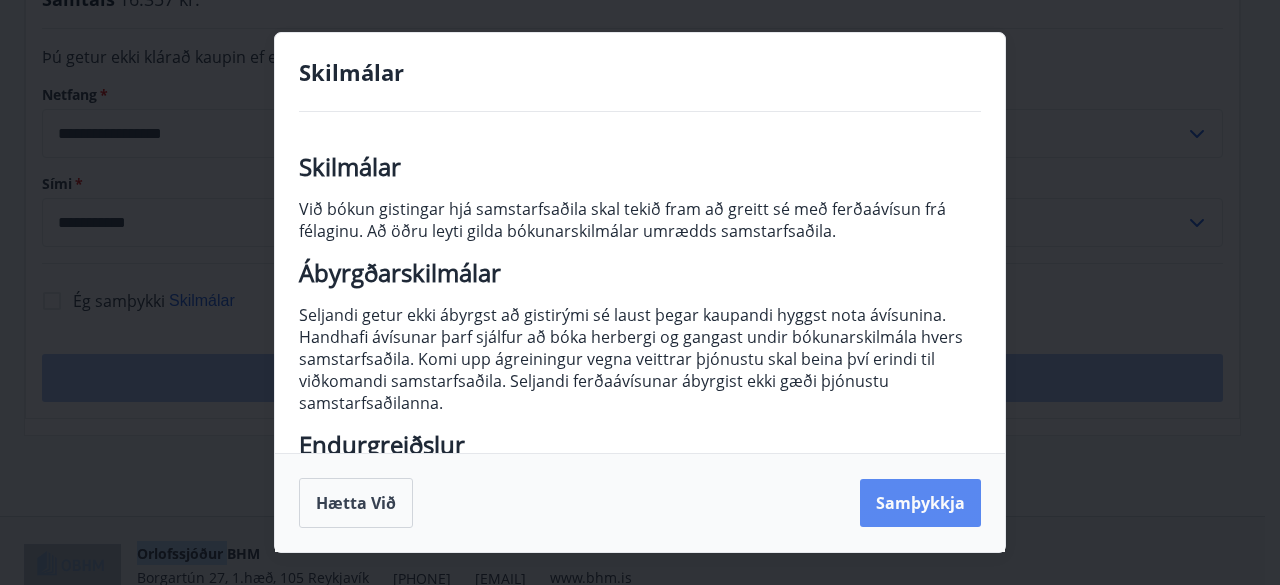 click on "Samþykkja" at bounding box center (920, 503) 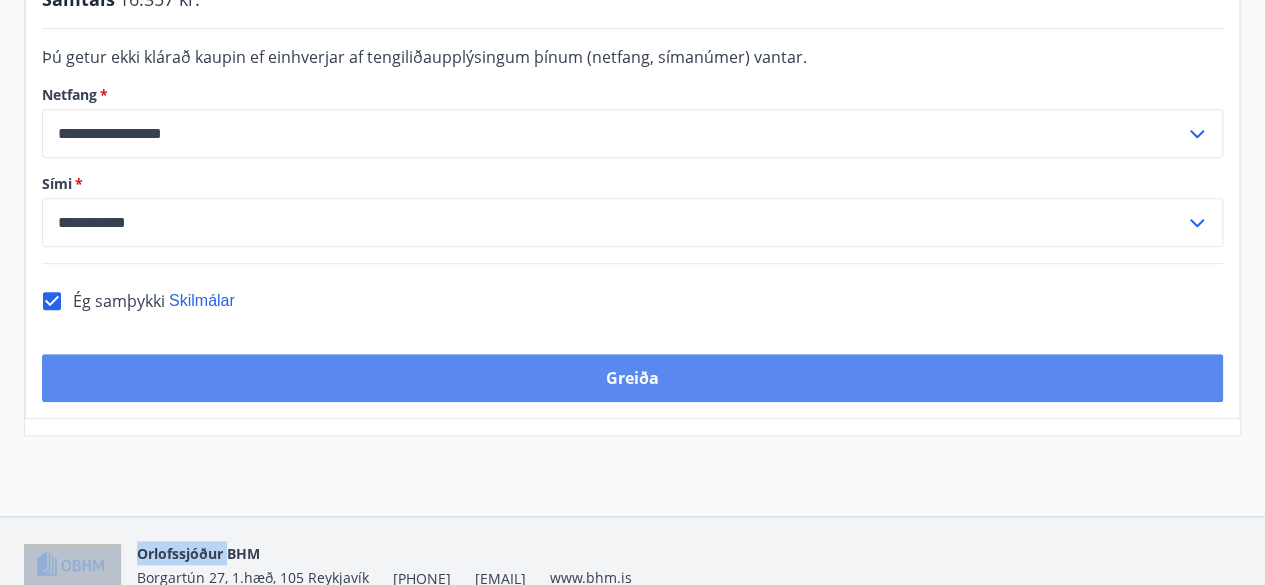 click on "Greiða" at bounding box center [632, 378] 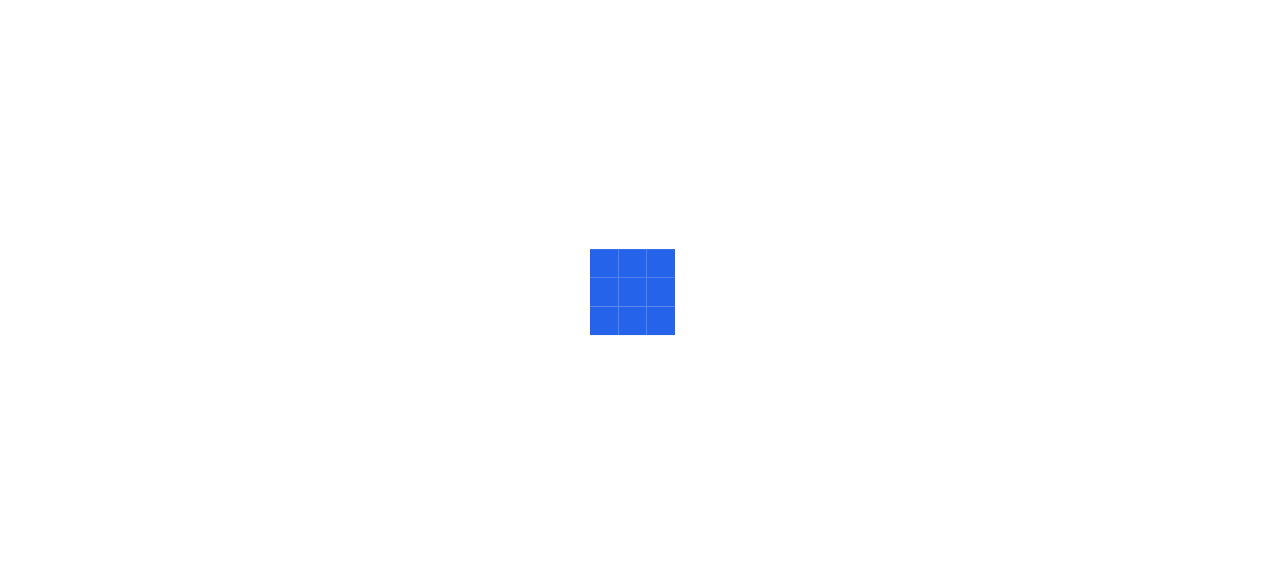 scroll, scrollTop: 0, scrollLeft: 0, axis: both 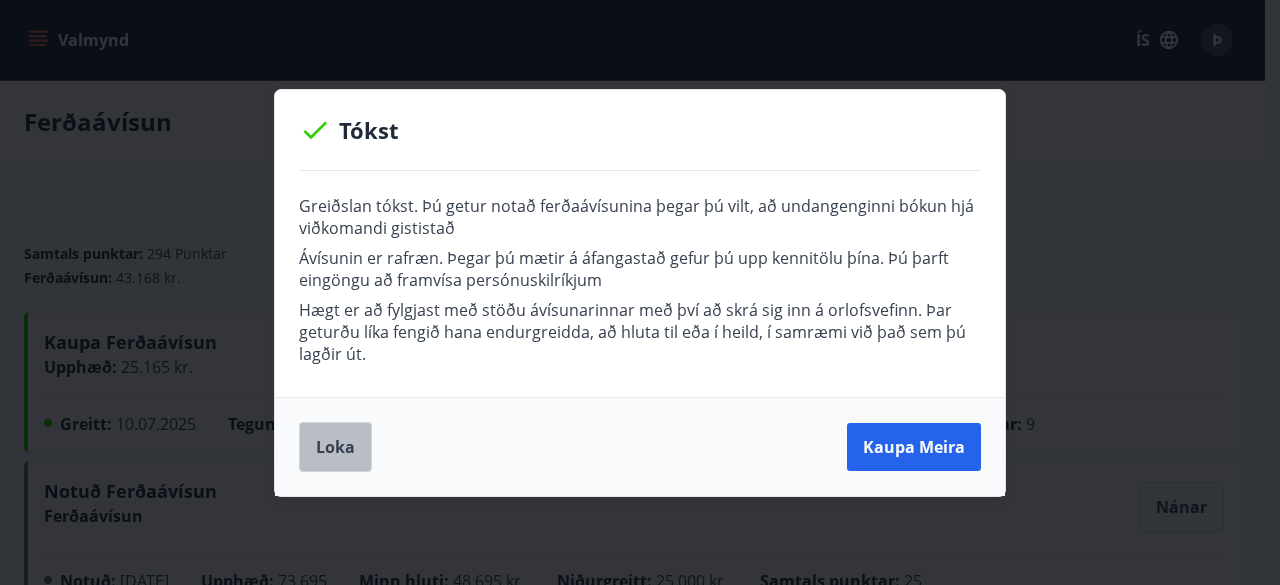 click on "Loka" at bounding box center (335, 447) 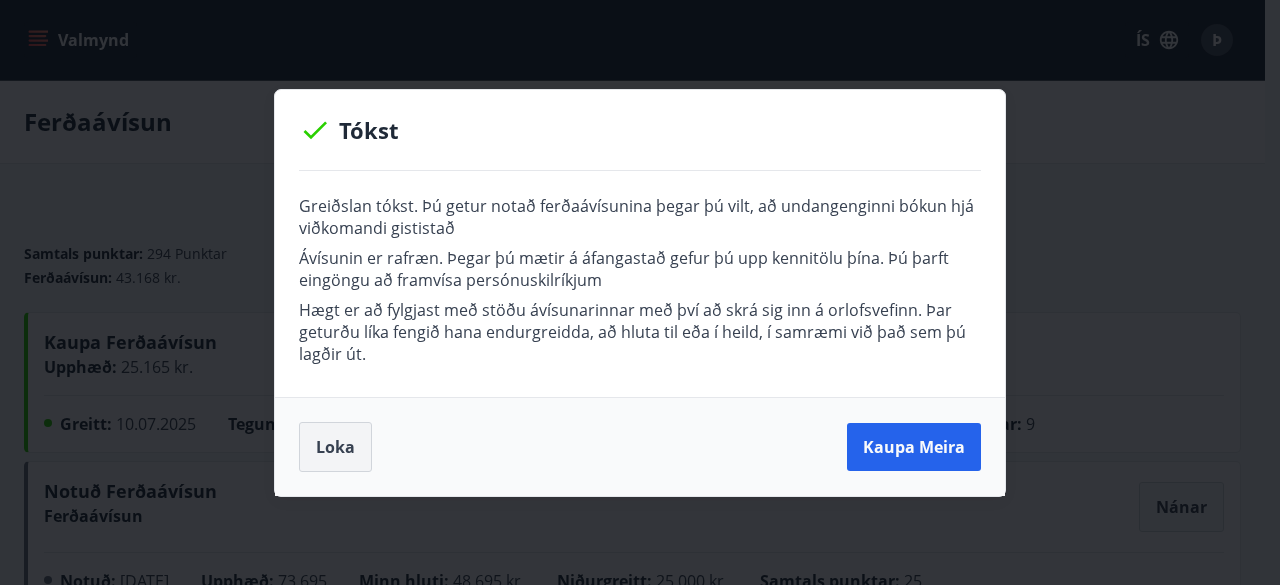 click on "Loka" at bounding box center (335, 447) 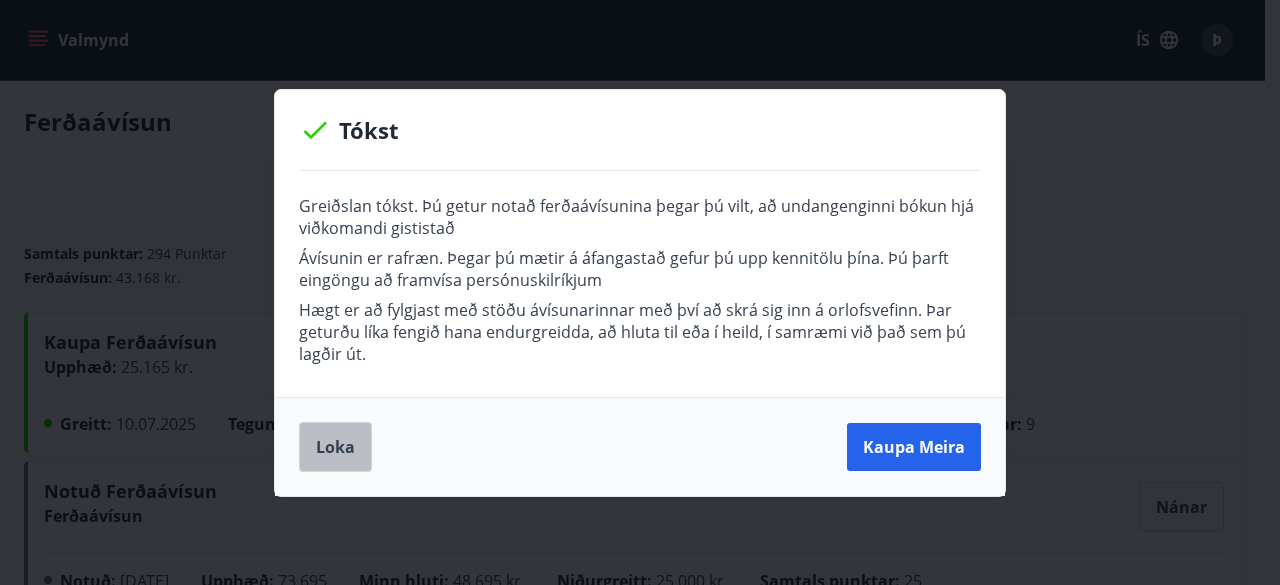 click on "Loka" at bounding box center (335, 447) 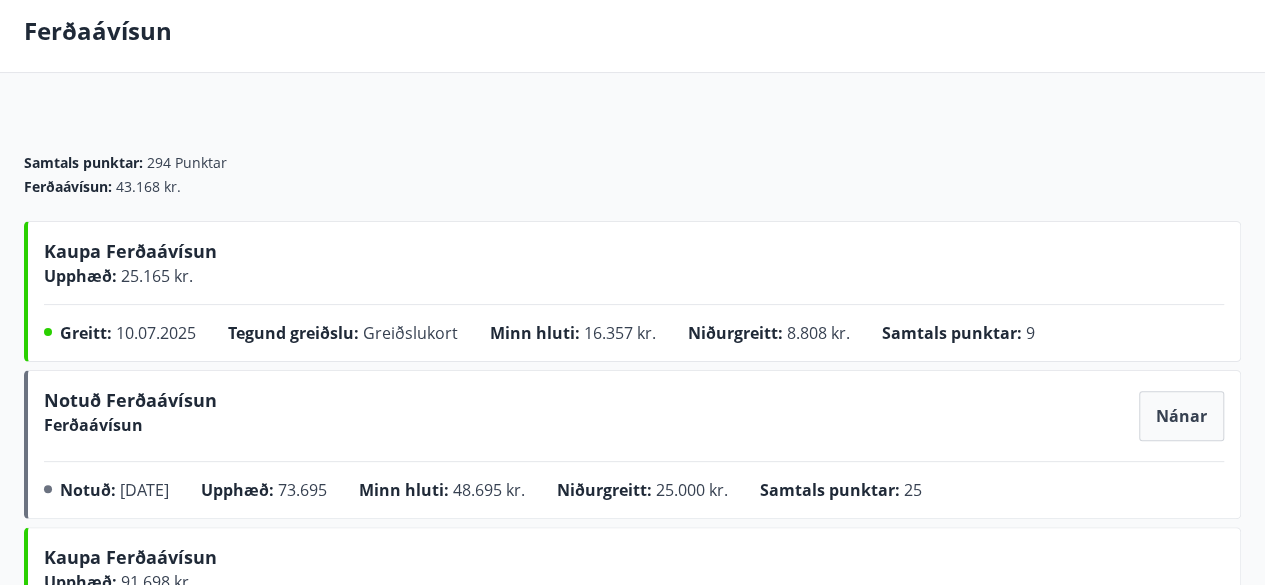 scroll, scrollTop: 0, scrollLeft: 0, axis: both 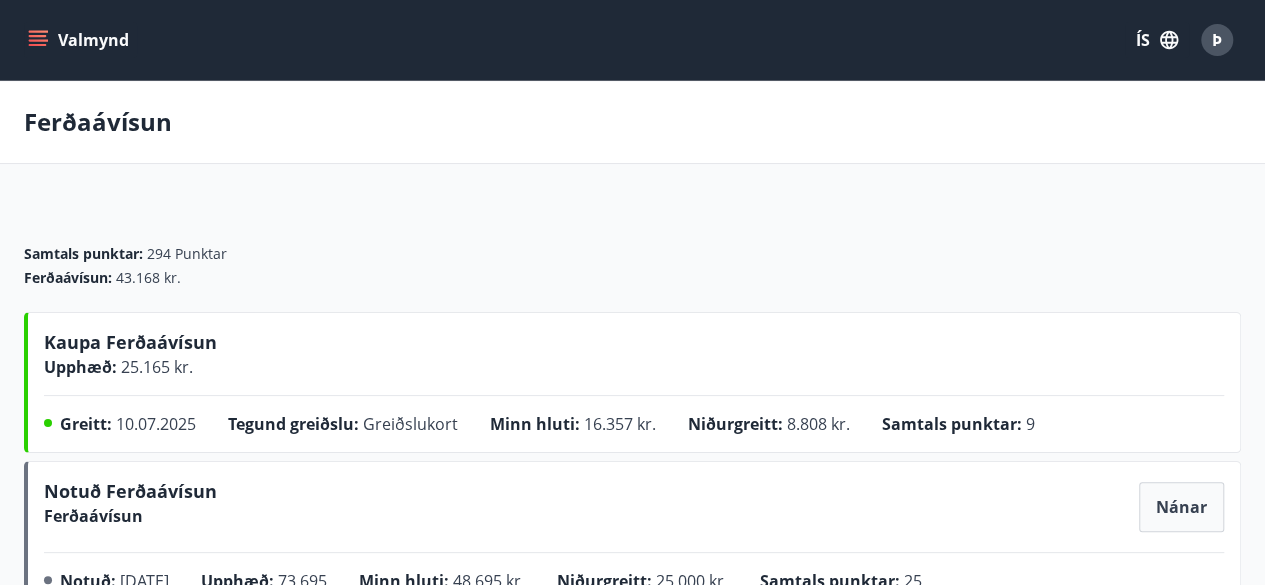 click 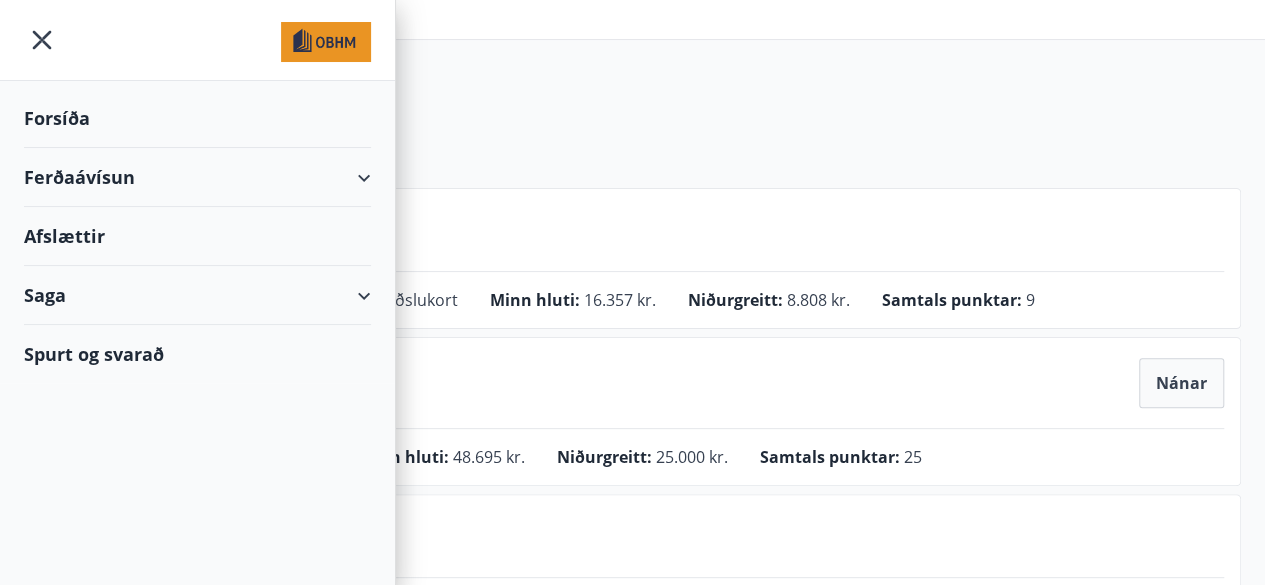 scroll, scrollTop: 0, scrollLeft: 0, axis: both 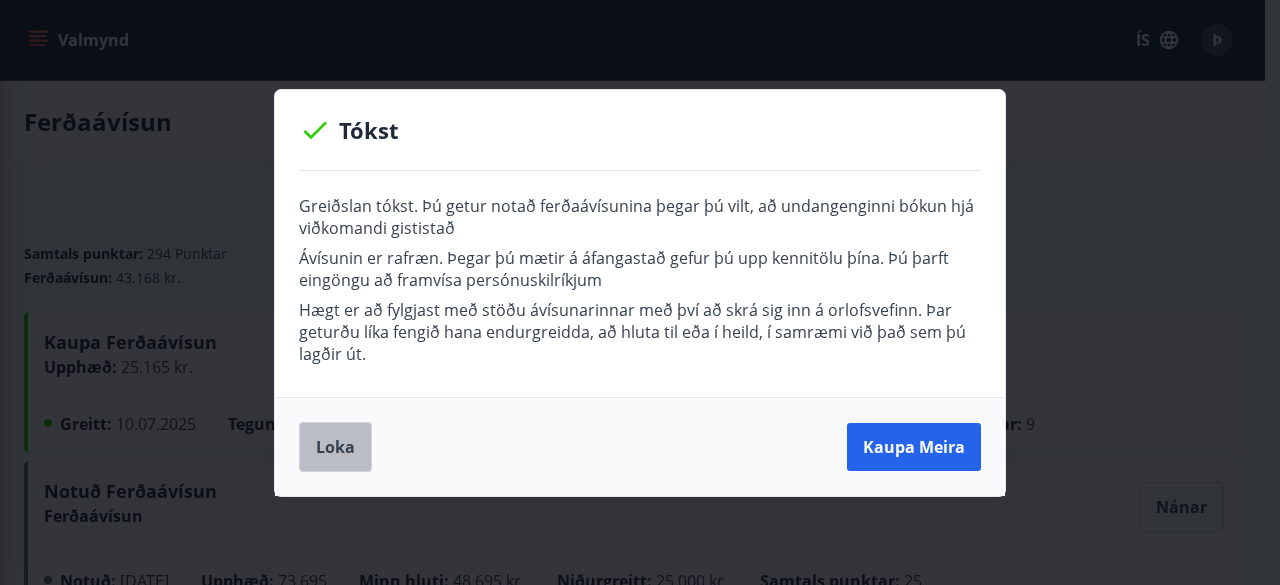 click on "Loka" at bounding box center [335, 447] 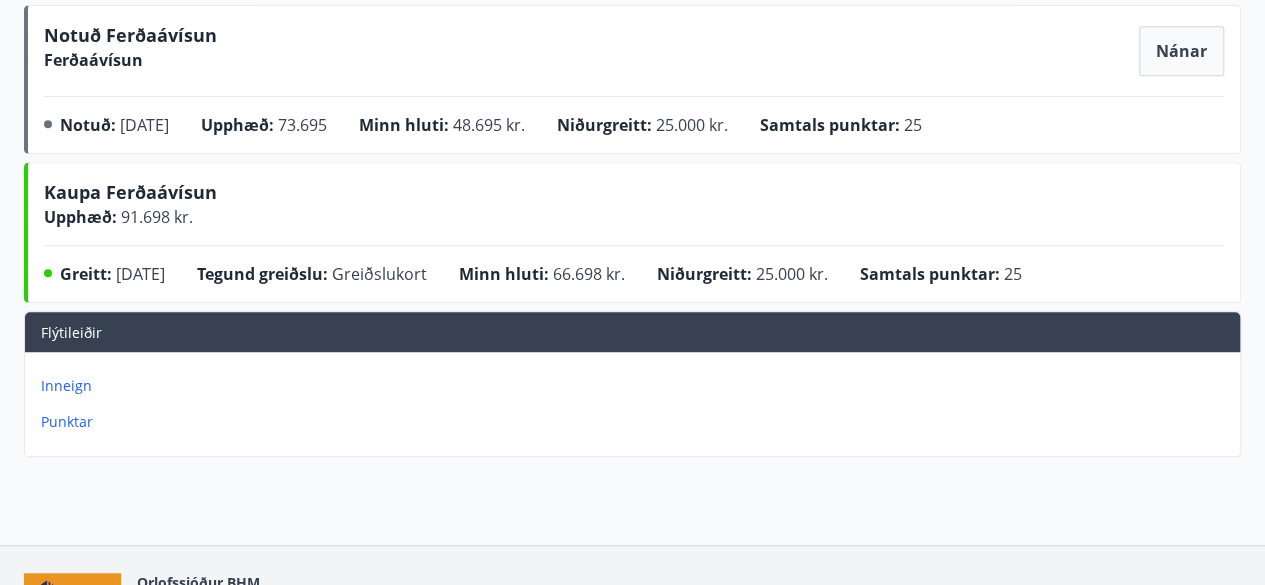 scroll, scrollTop: 500, scrollLeft: 0, axis: vertical 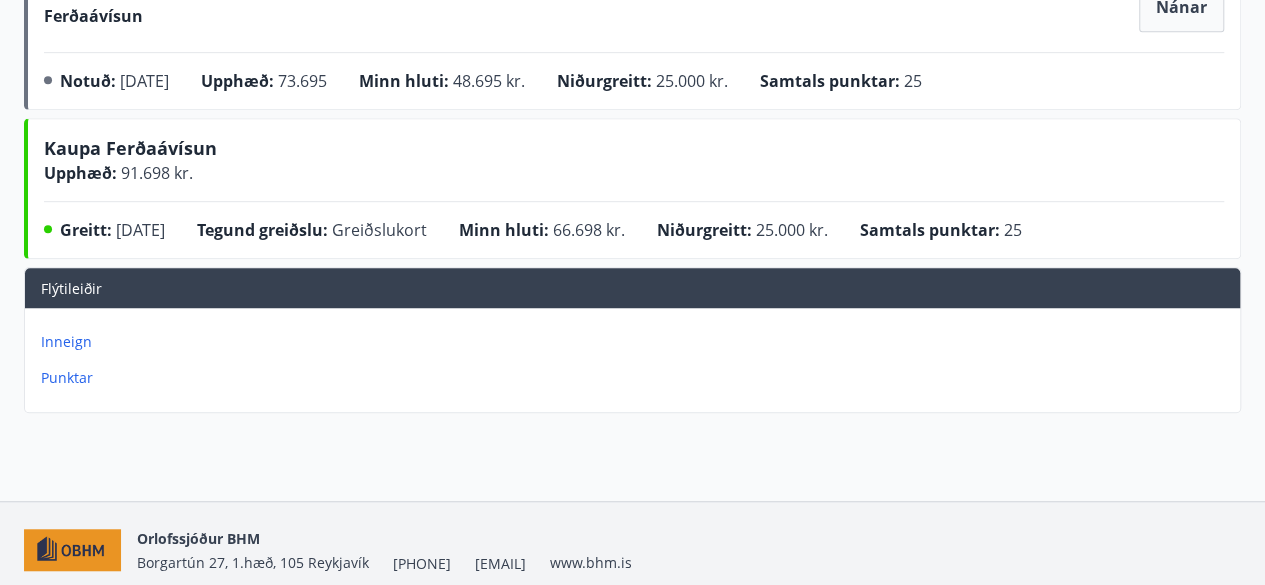 click on "Flýtileiðir" at bounding box center [71, 288] 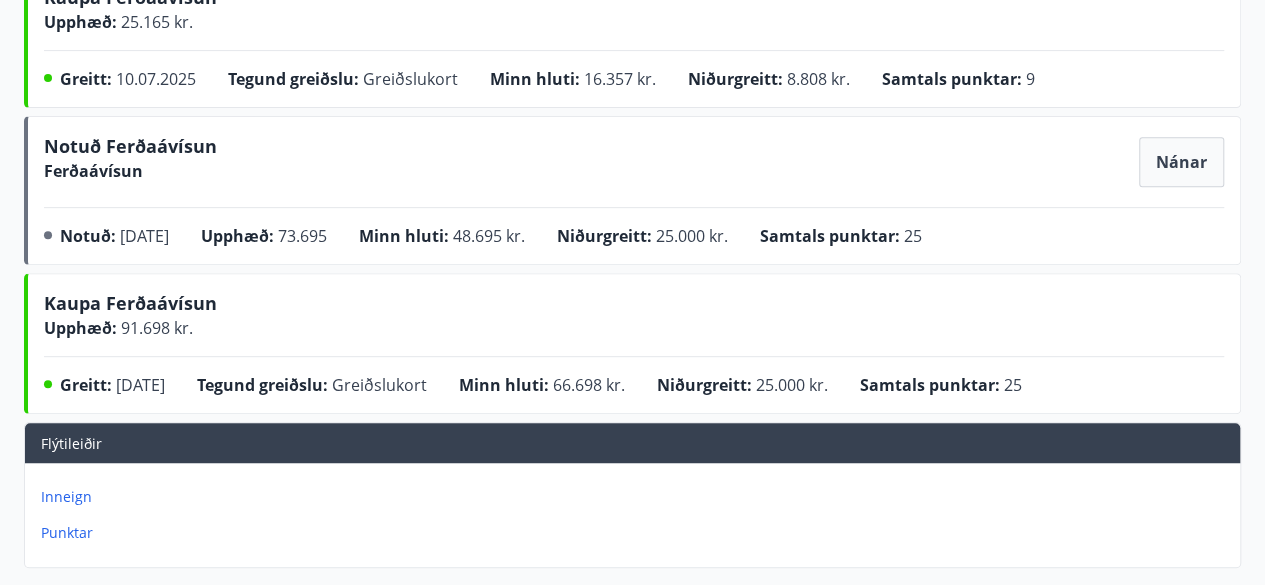 scroll, scrollTop: 0, scrollLeft: 0, axis: both 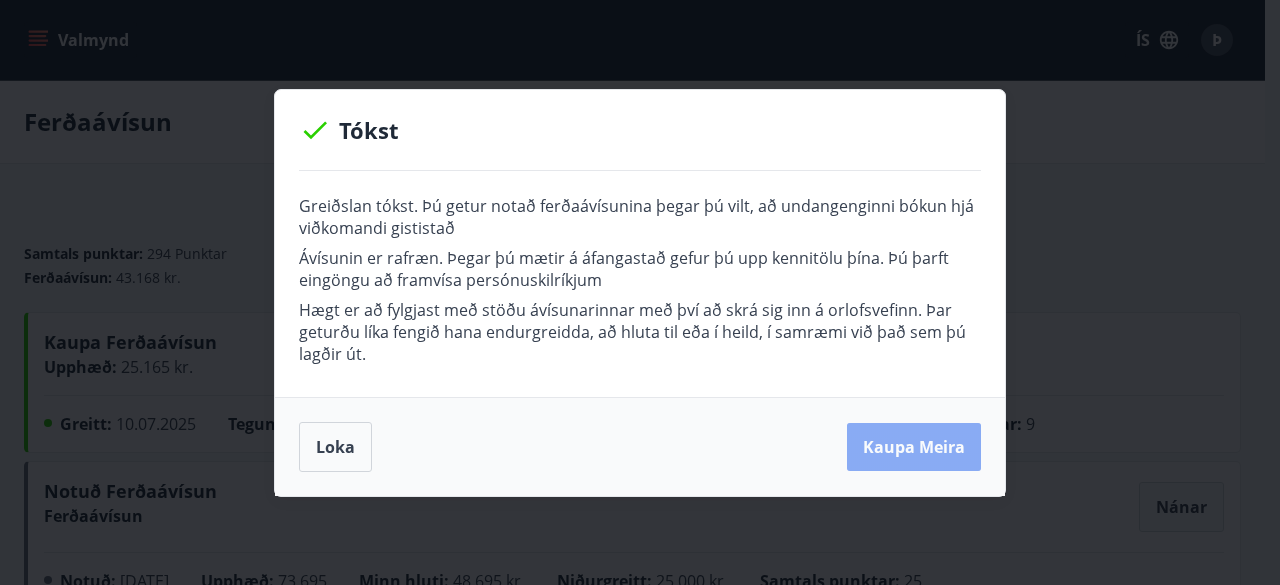 click on "Kaupa meira" at bounding box center [914, 447] 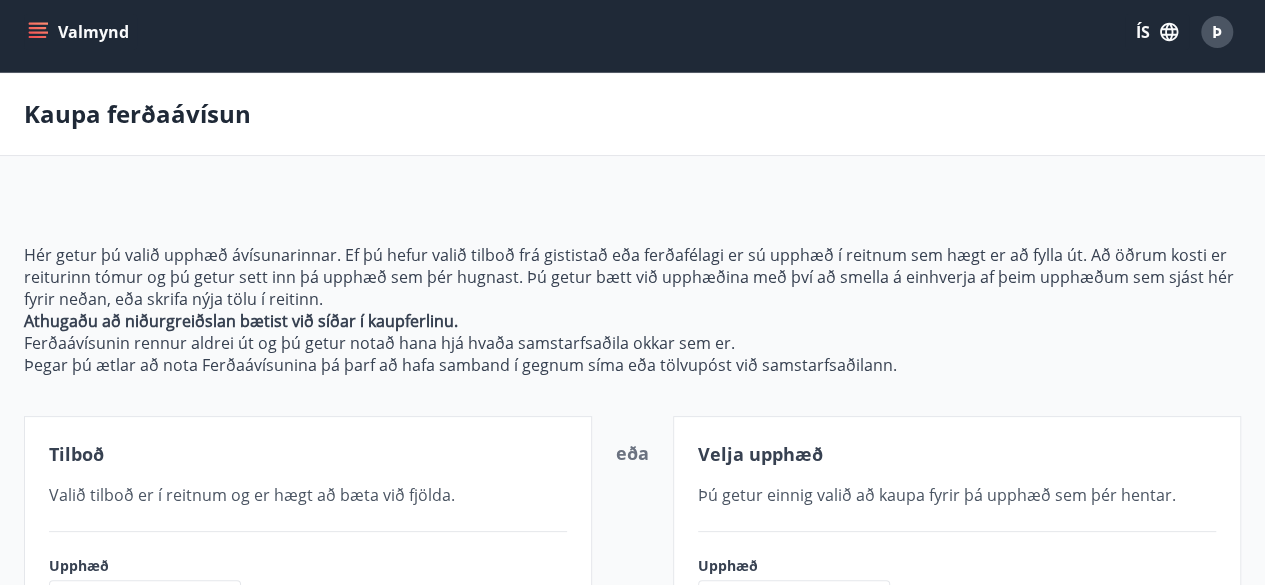 scroll, scrollTop: 0, scrollLeft: 0, axis: both 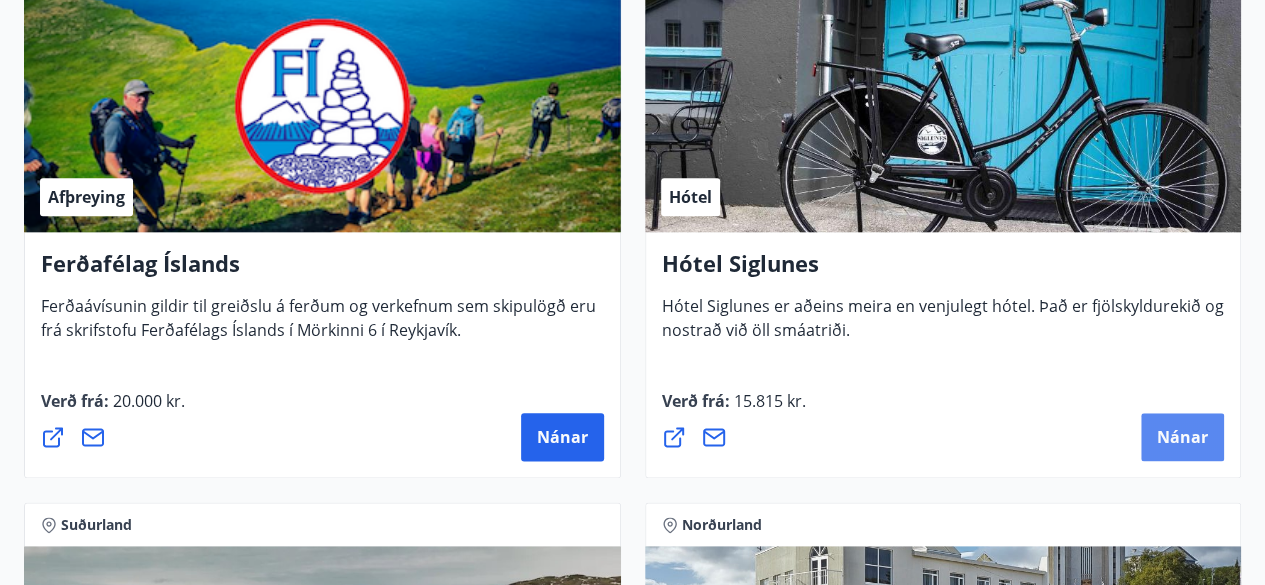 click on "Nánar" at bounding box center (1182, 437) 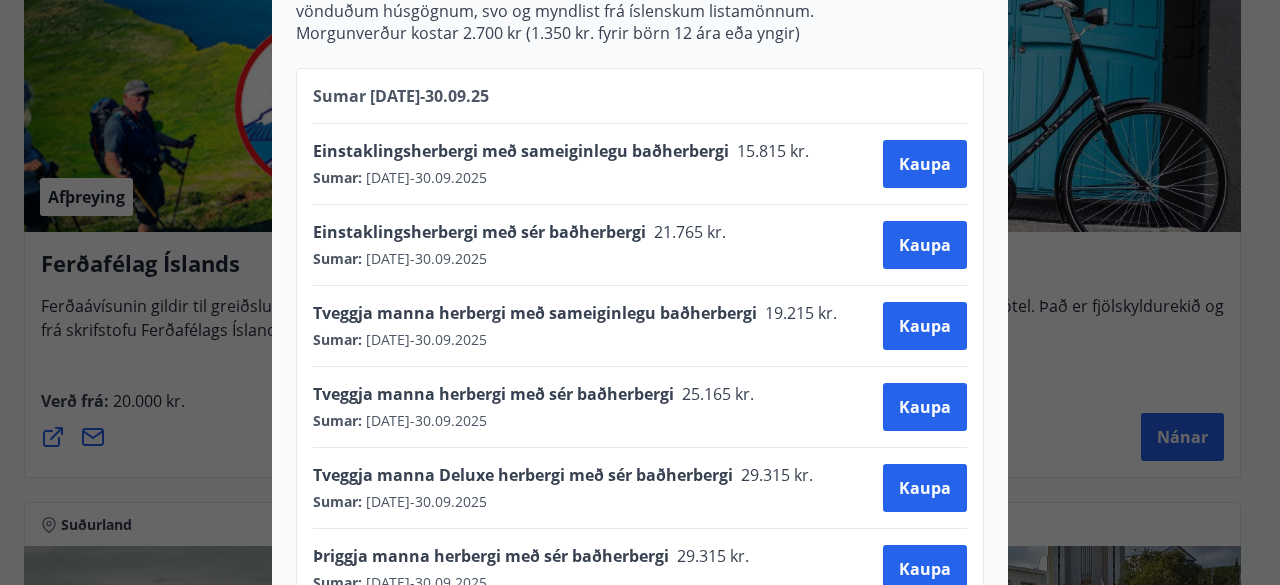 scroll, scrollTop: 700, scrollLeft: 0, axis: vertical 